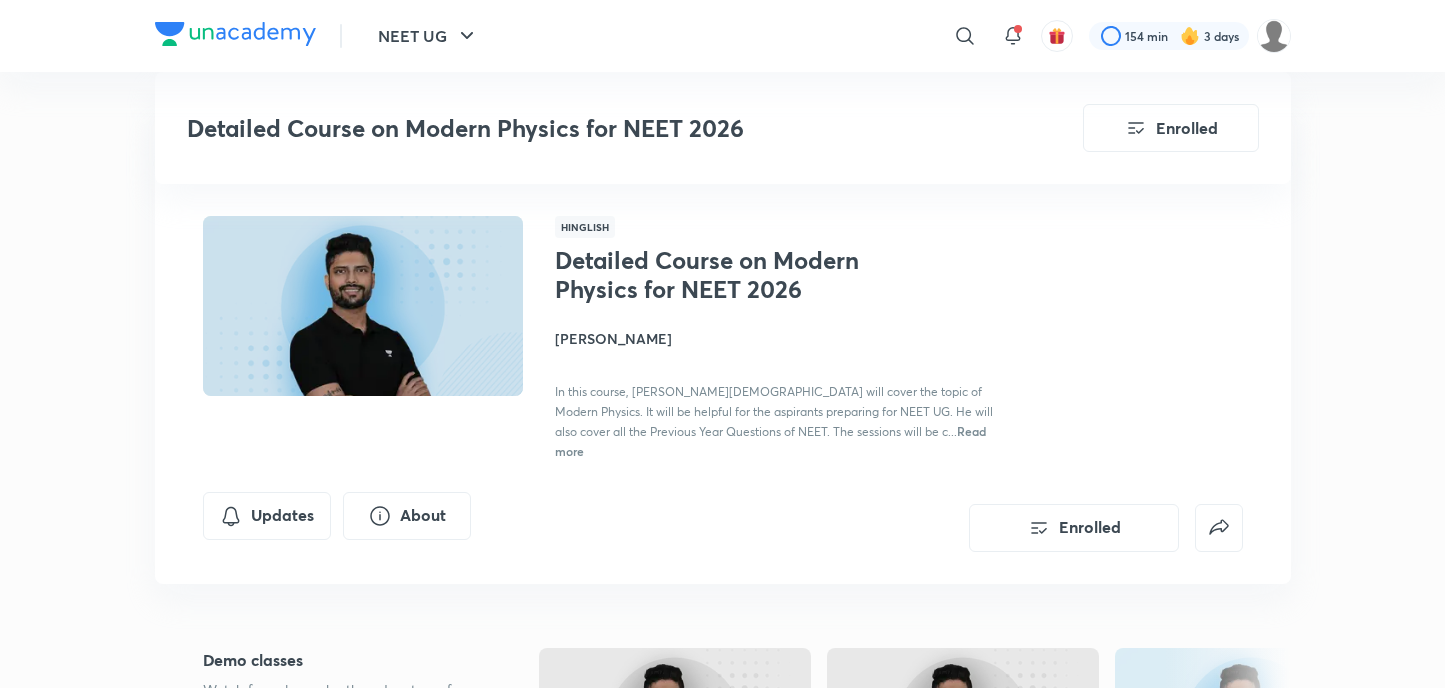 scroll, scrollTop: 1000, scrollLeft: 0, axis: vertical 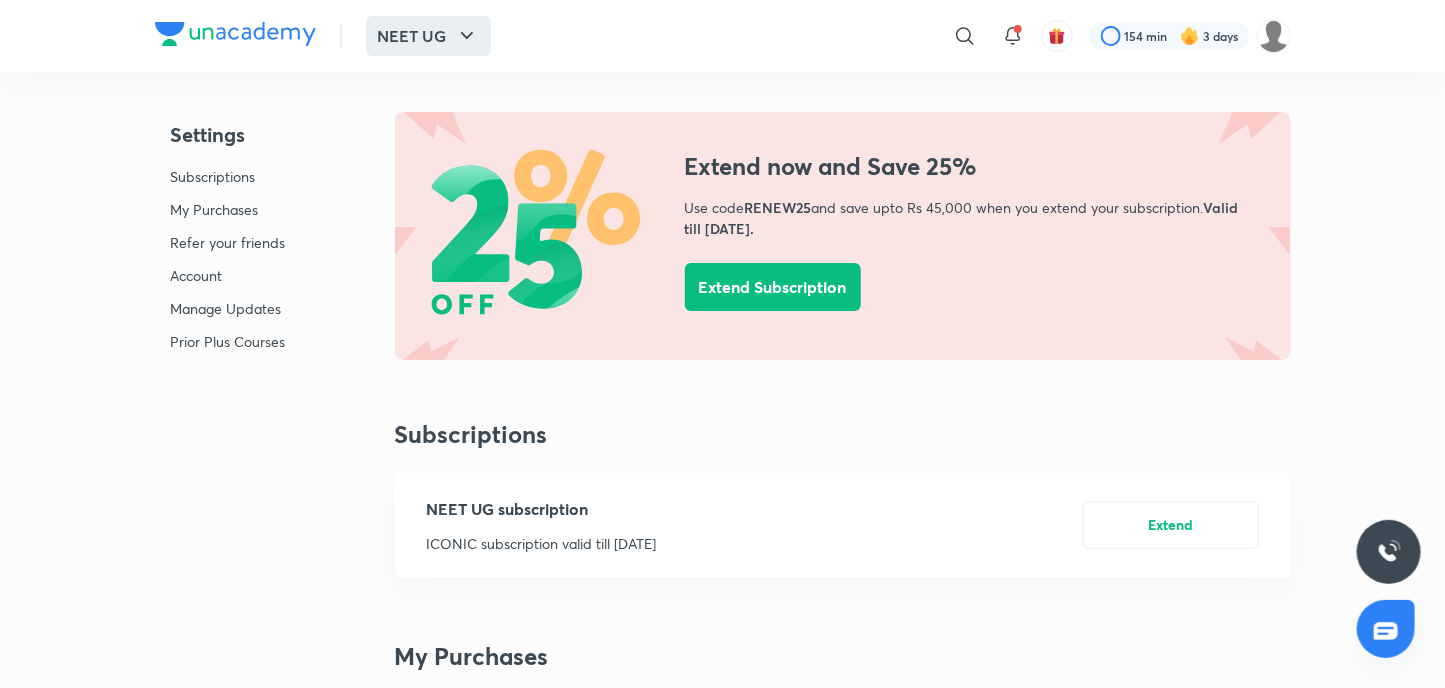click on "NEET UG" at bounding box center [428, 36] 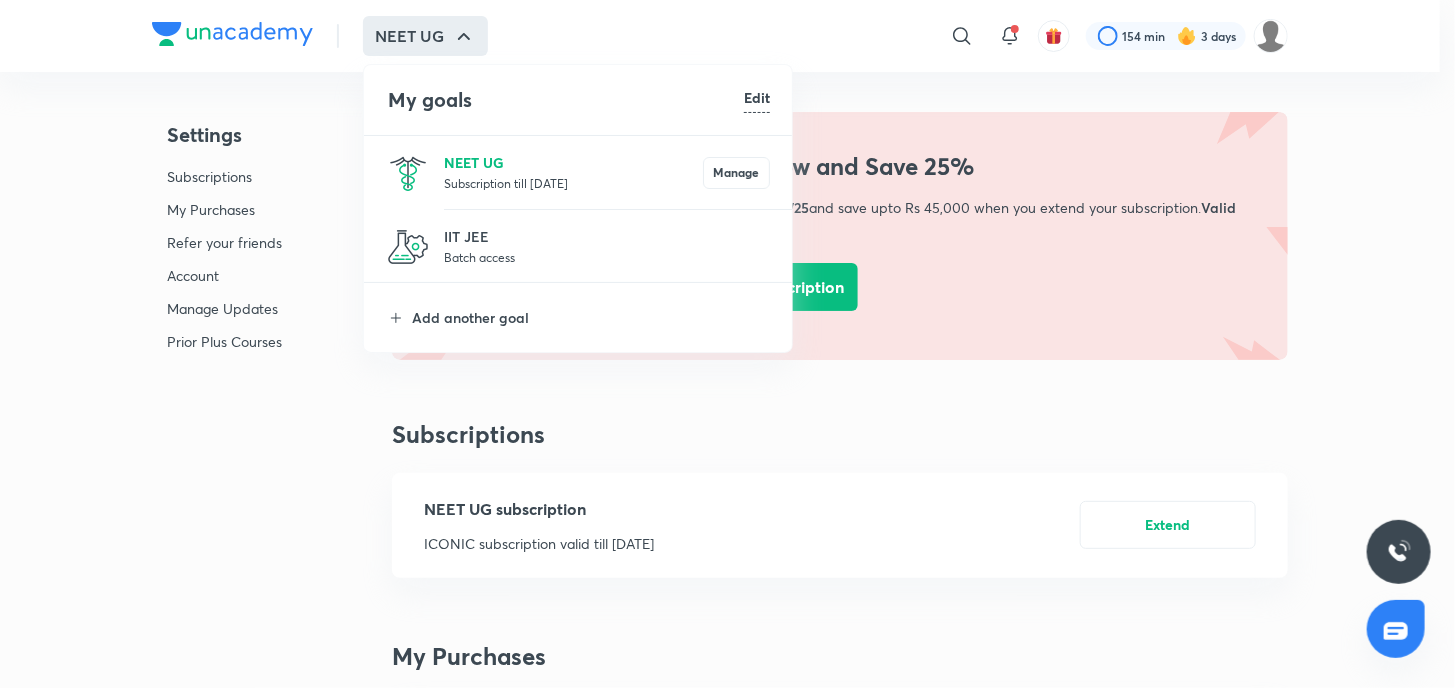 click on "NEET UG" at bounding box center (573, 162) 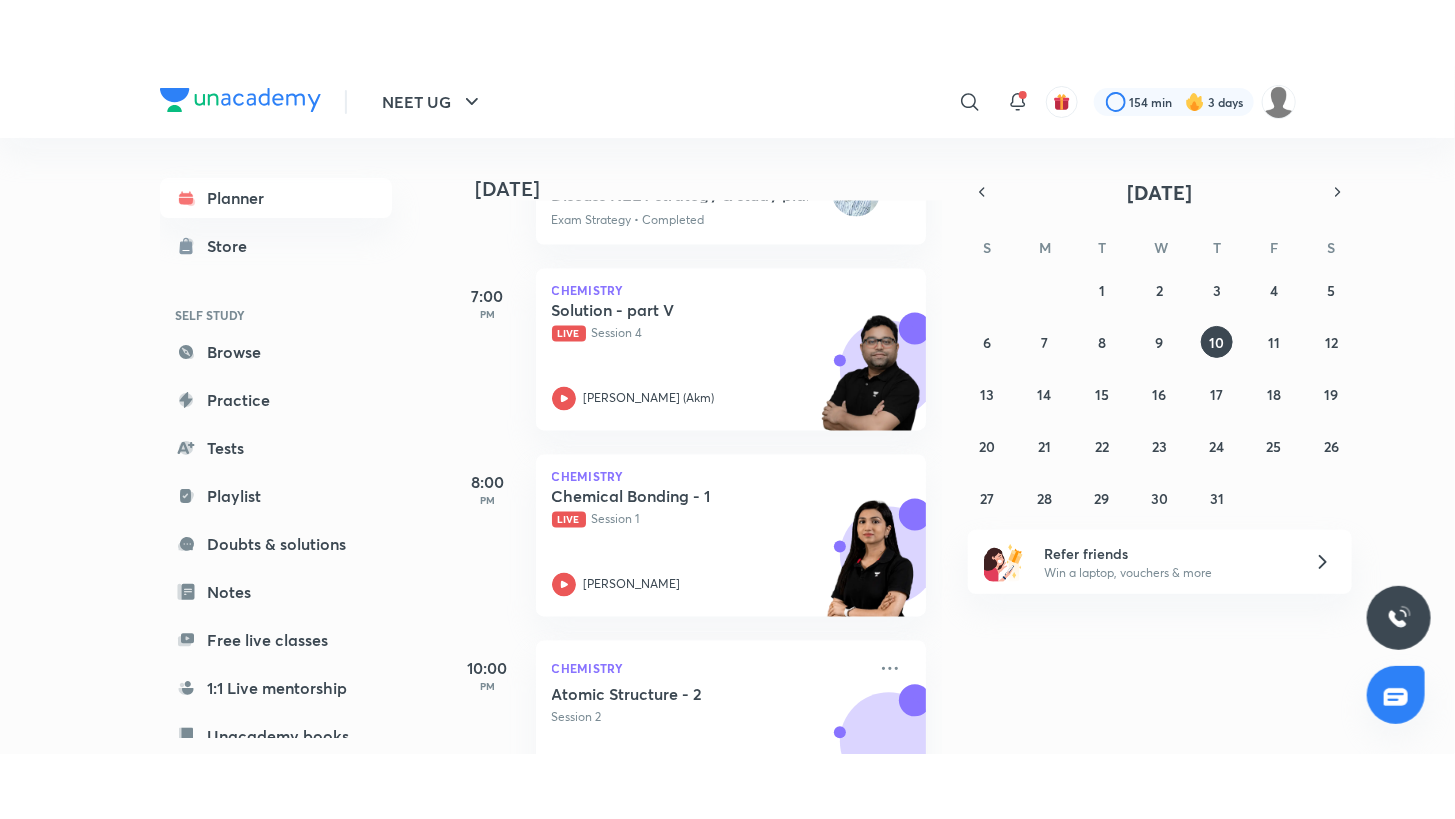 scroll, scrollTop: 1683, scrollLeft: 0, axis: vertical 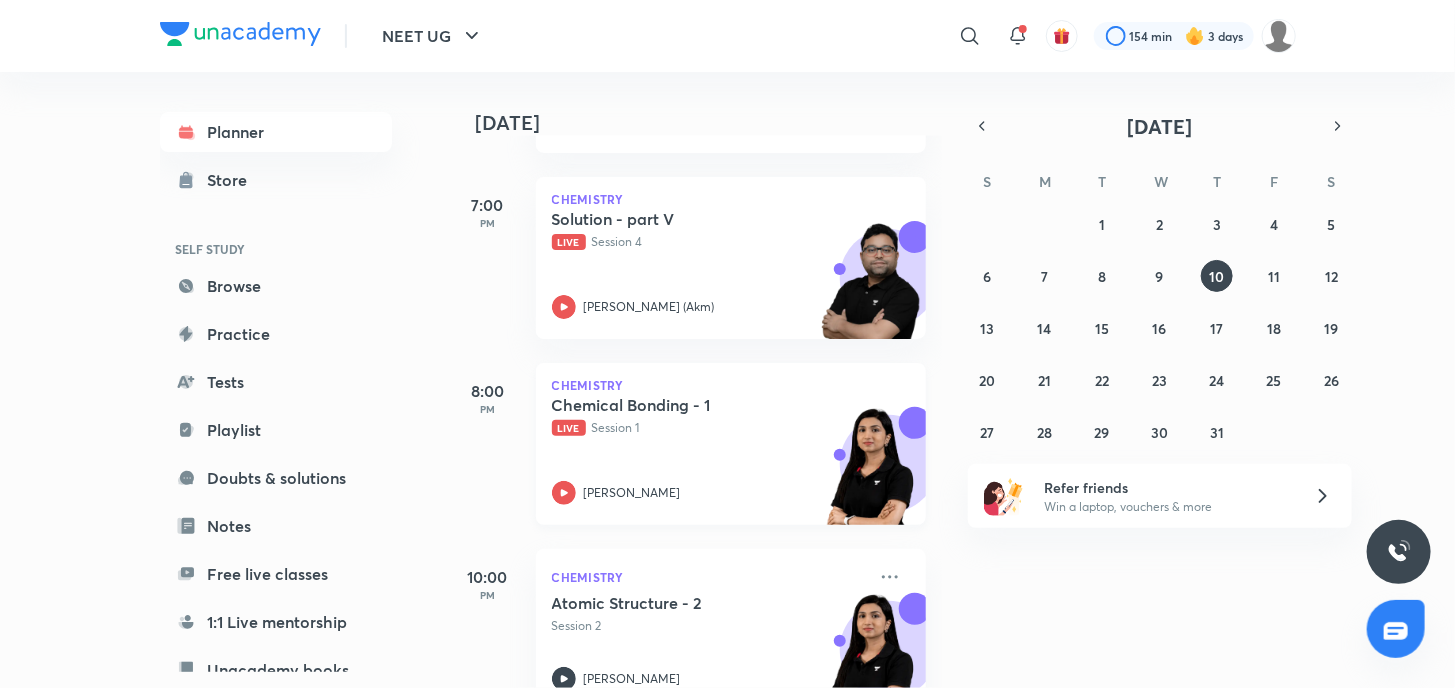 click on "Chemical Bonding - 1 Live Session 1 [PERSON_NAME]" at bounding box center [709, 450] 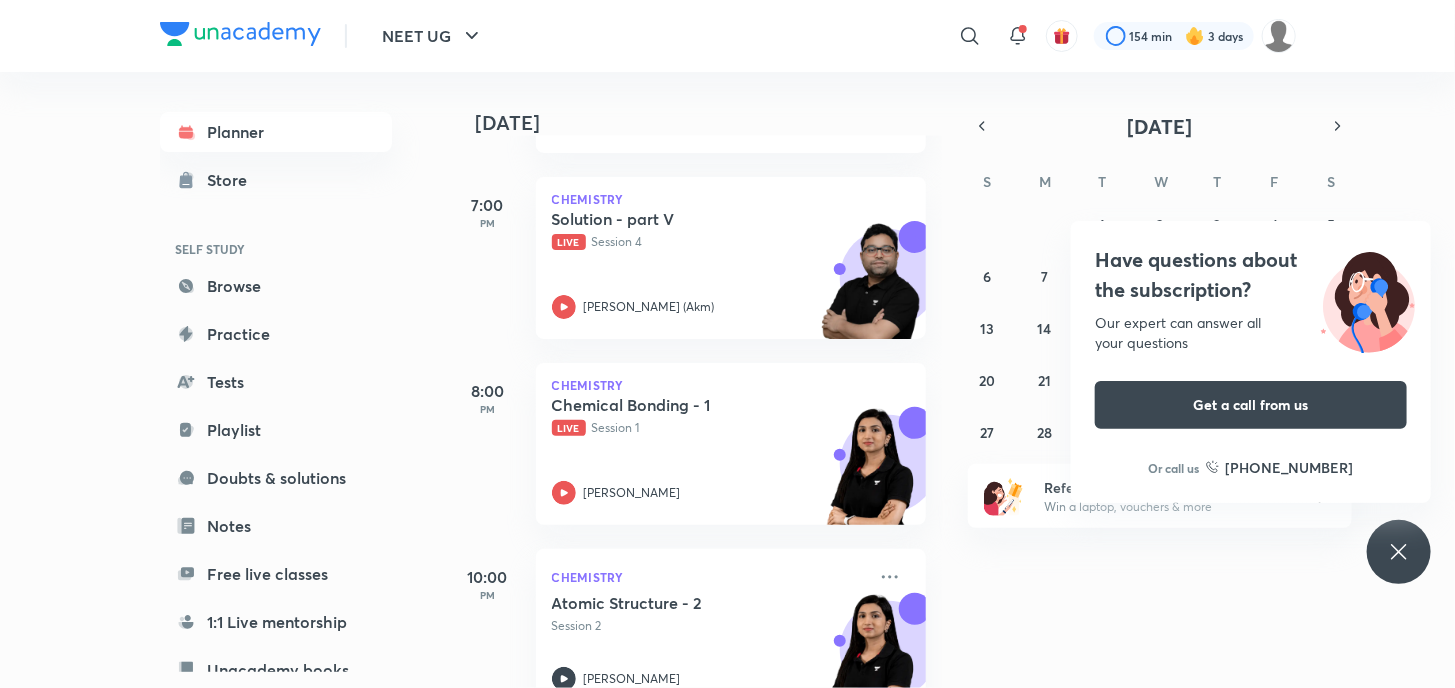 scroll, scrollTop: 1606, scrollLeft: 0, axis: vertical 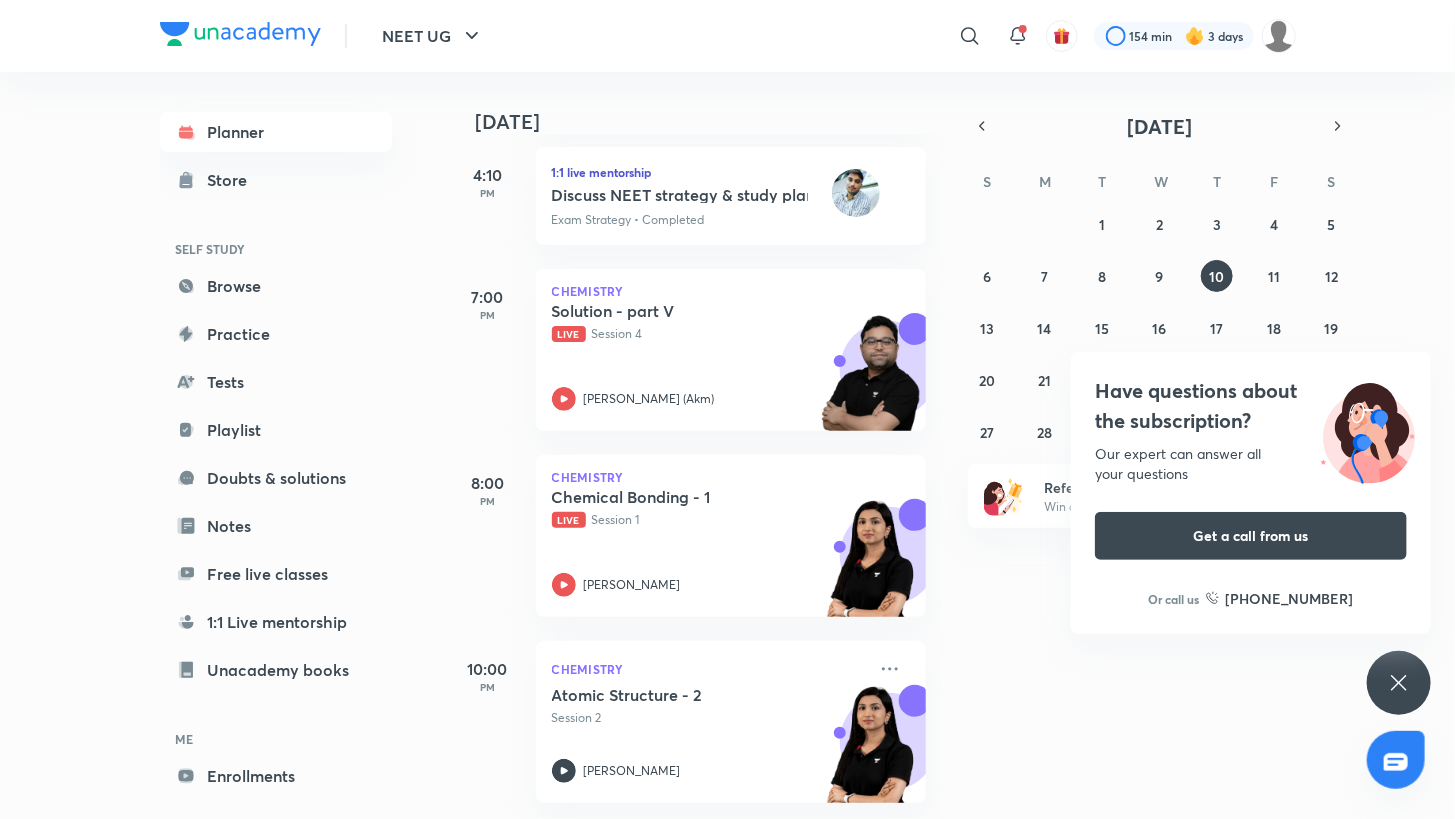 click on "NEET UG ​ 154 min 3 days Planner Store SELF STUDY Browse Practice Tests Playlist Doubts & solutions Notes Free live classes 1:1 Live mentorship Unacademy books ME Enrollments Saved [DATE] [DATE] Good evening, [PERSON_NAME] You have 11 events [DATE] Extend now and save more Get 25% off up to ₹45000 if you extend [DATE] Use code    RENEW25 Extend 7:30 AM Biology Principles of inheritance - Lecture 9 Session 10 [PERSON_NAME] 8:00 AM Physics Extra Class - 3 Session 13 [PERSON_NAME] 8:00 AM Biology Top MCQ [MEDICAL_DATA] The Unit of life part 2 Session 2 Seep Pahuja 9:30 AM Chemistry Classification of Elements - Part V Session 8 [PERSON_NAME] 11:30 AM Biology Human Reproduction- Part 8 Session 10 Seep Pahuja 1:30 PM Chemistry Liquid Solutions 4 Session 4 [PERSON_NAME] 2:00 PM Physics Doubt Clearing Session Session 4 [PERSON_NAME] 4:10 PM 1:1 live mentorship Discuss NEET strategy & study plan • [PERSON_NAME]  Exam Strategy • Completed 7:00 PM Chemistry Solution - part V Live Session 4 [PERSON_NAME] ([GEOGRAPHIC_DATA]) 8:00 PM" at bounding box center (727, 409) 